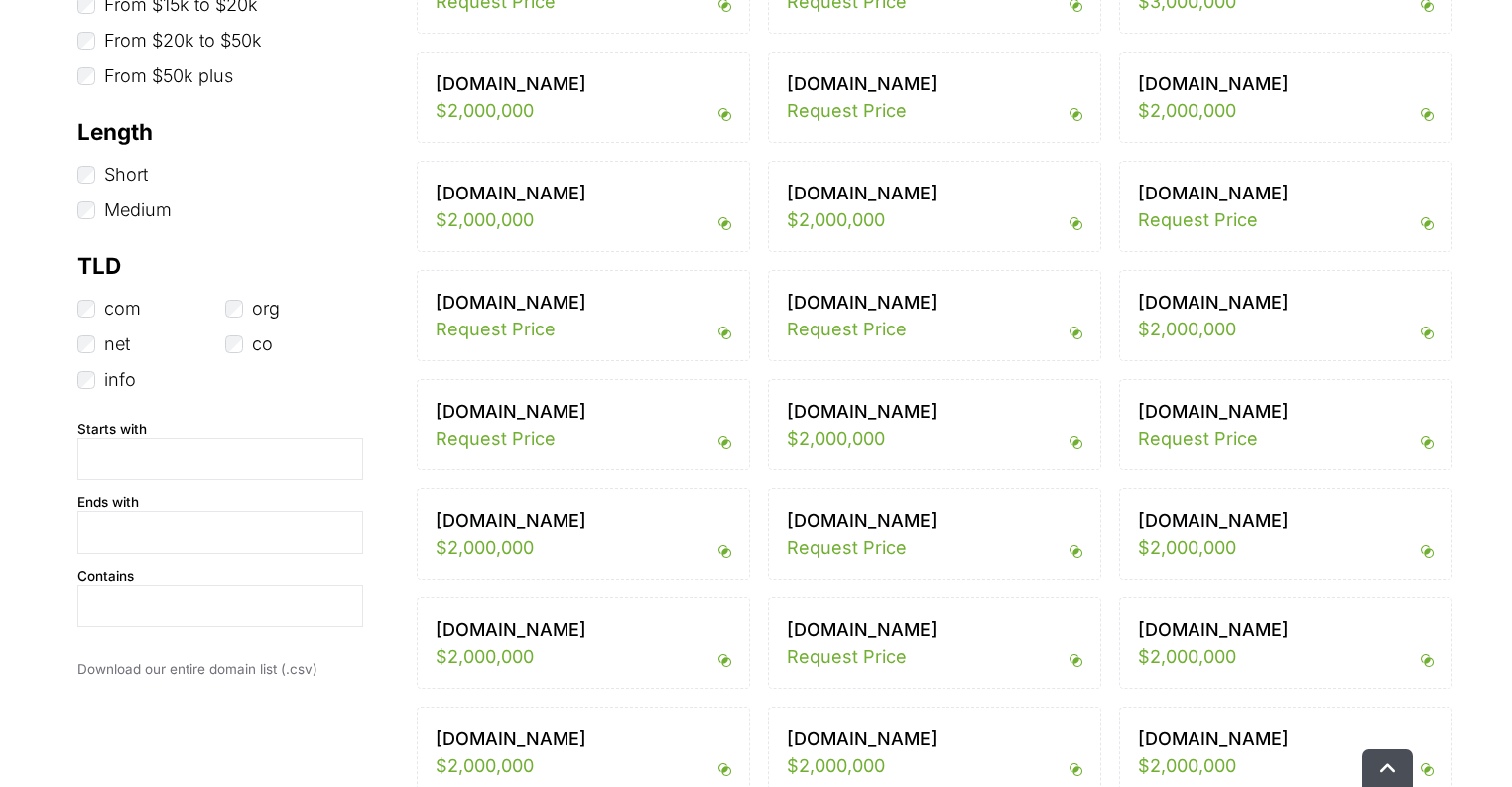 scroll, scrollTop: 1270, scrollLeft: 0, axis: vertical 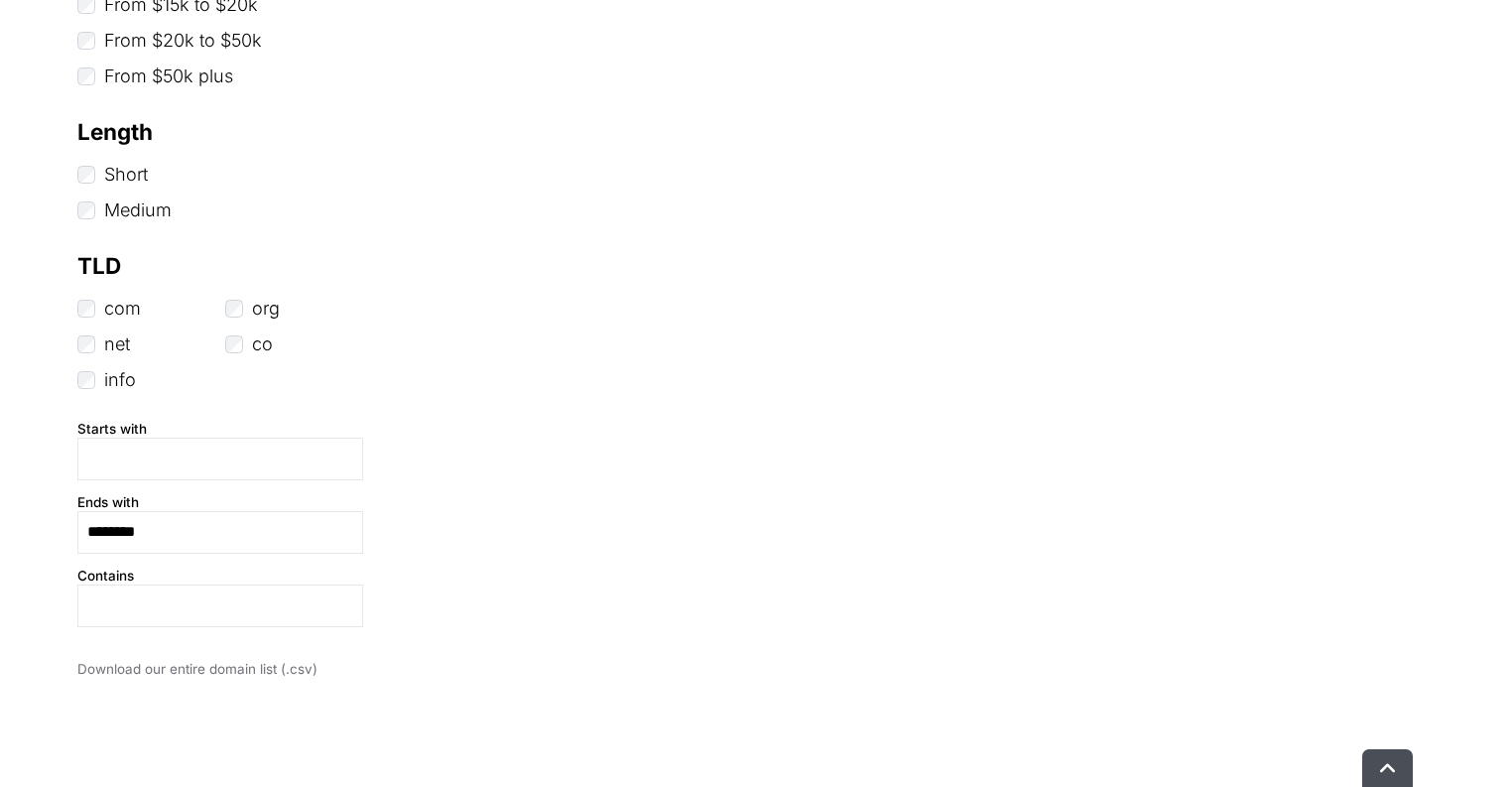 drag, startPoint x: 18, startPoint y: 552, endPoint x: 0, endPoint y: 552, distance: 18 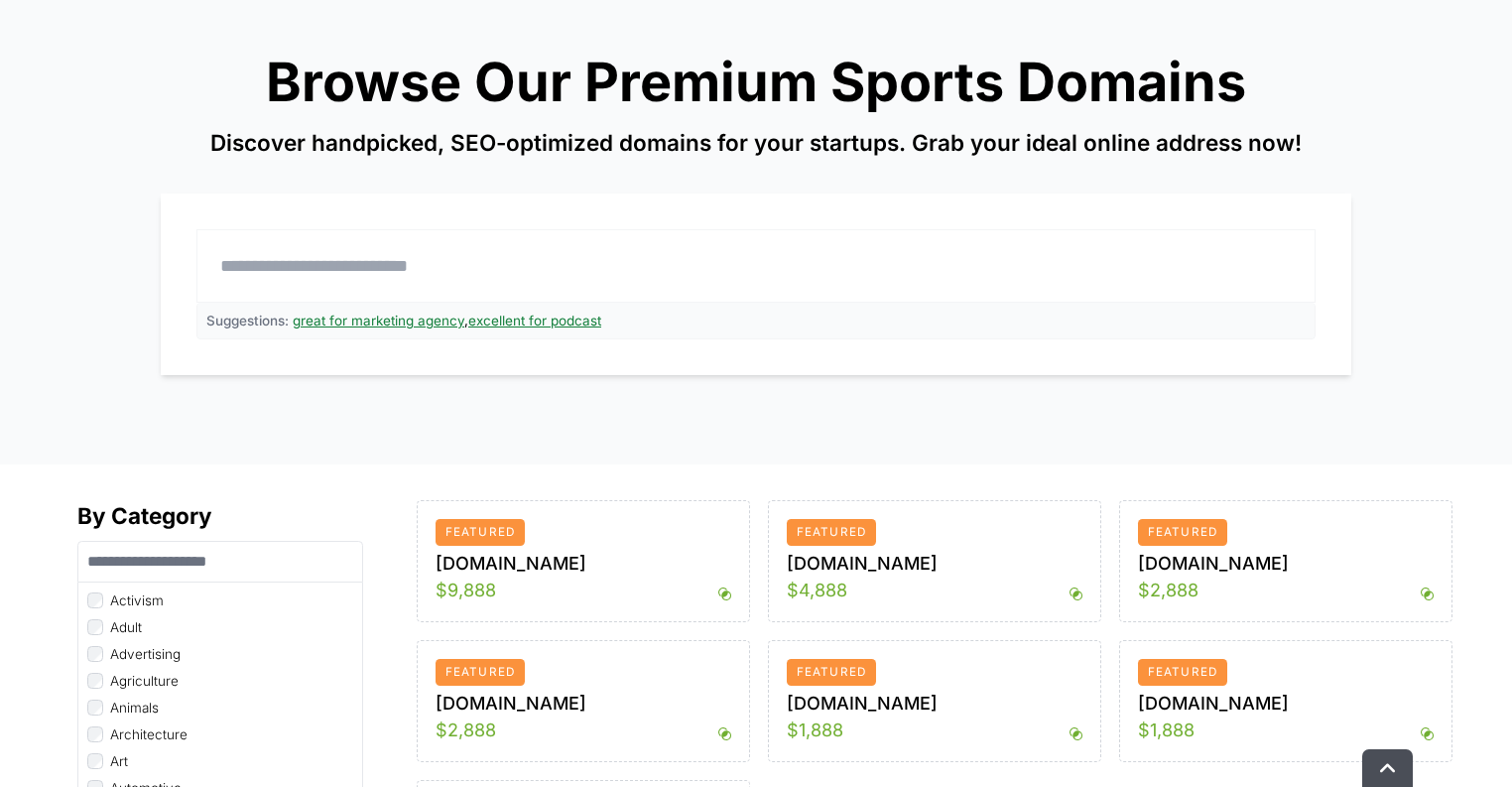 scroll, scrollTop: 79, scrollLeft: 0, axis: vertical 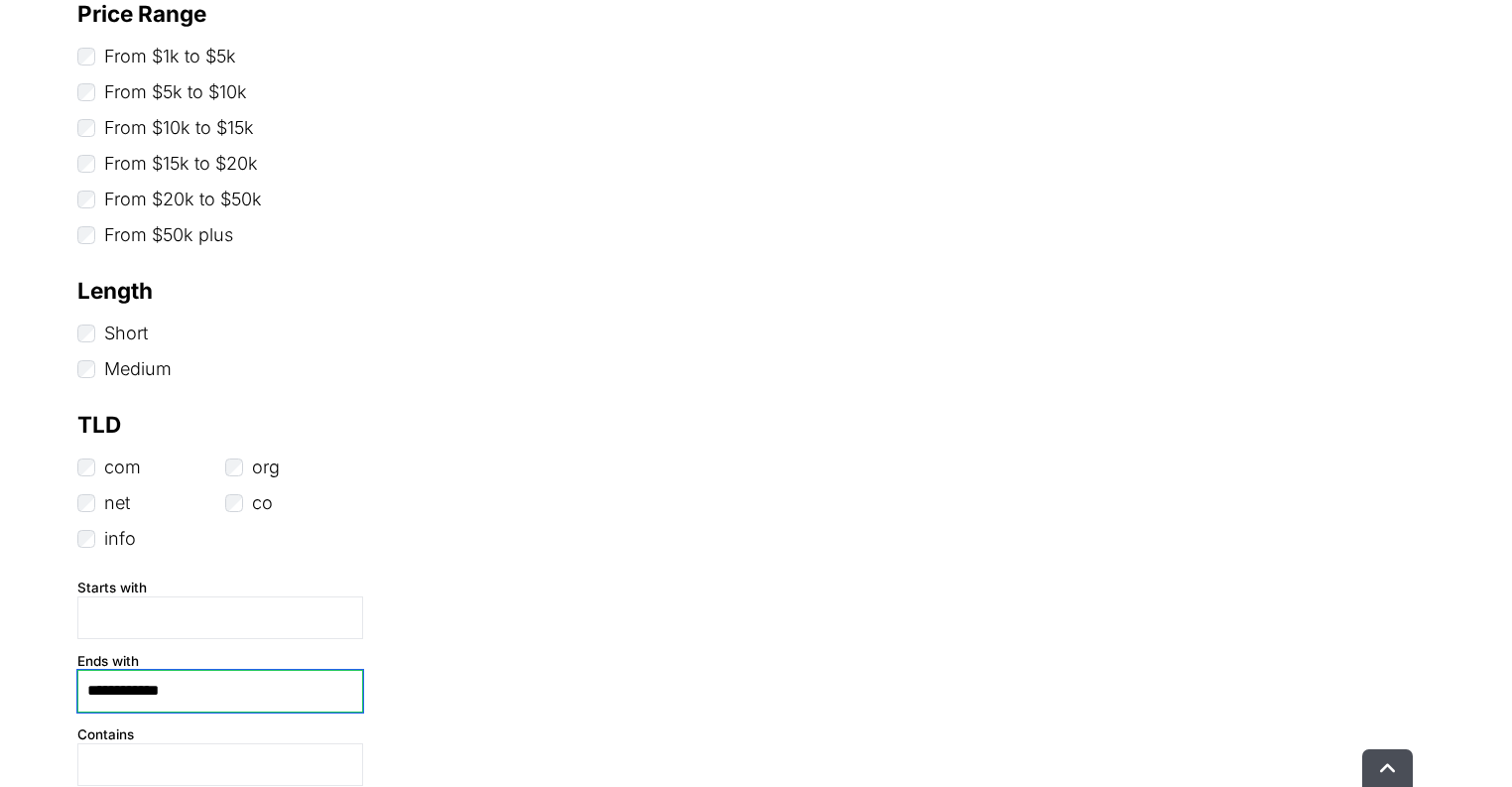 drag, startPoint x: 193, startPoint y: 691, endPoint x: 7, endPoint y: 691, distance: 186 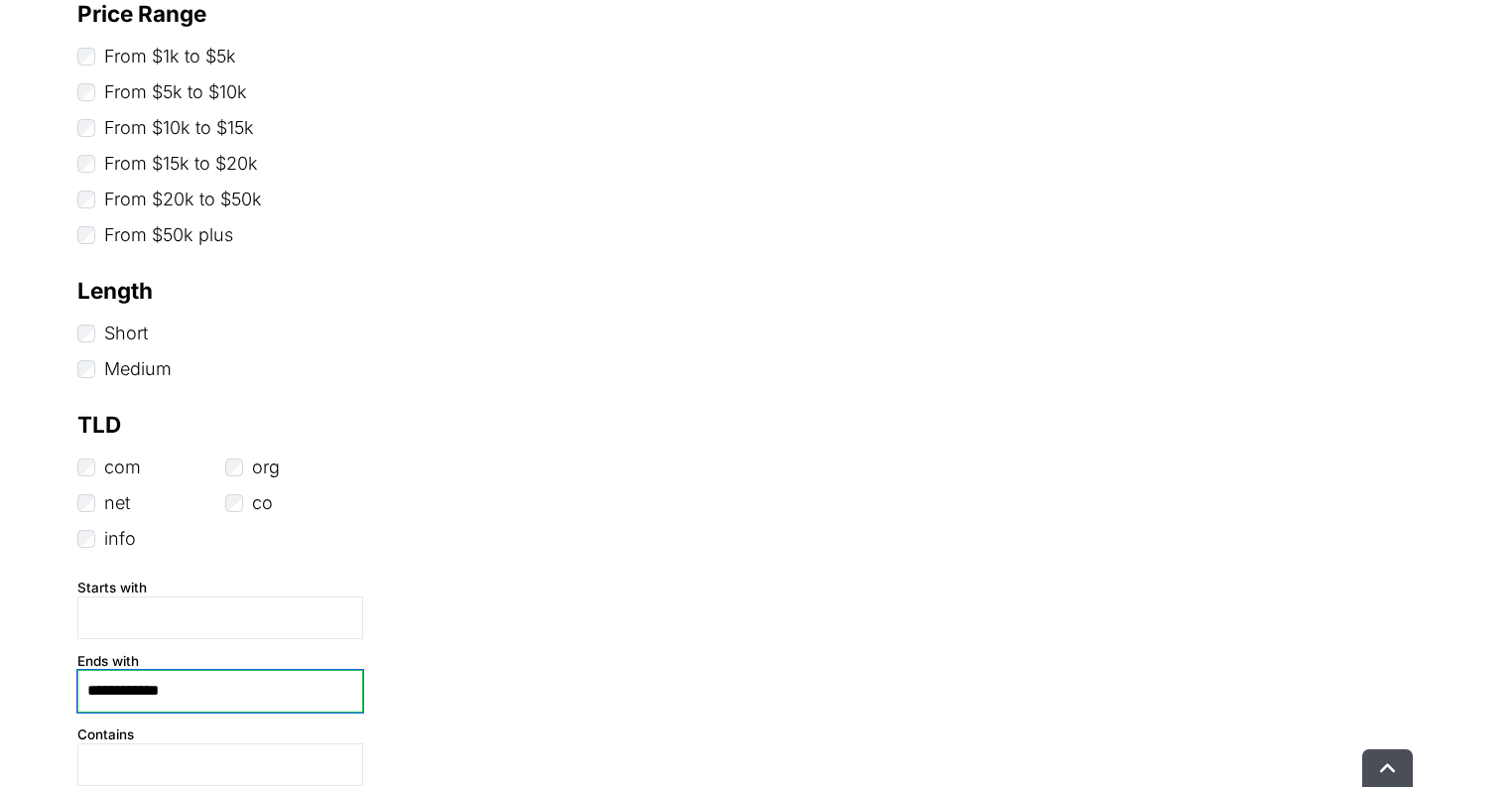 paste on "***" 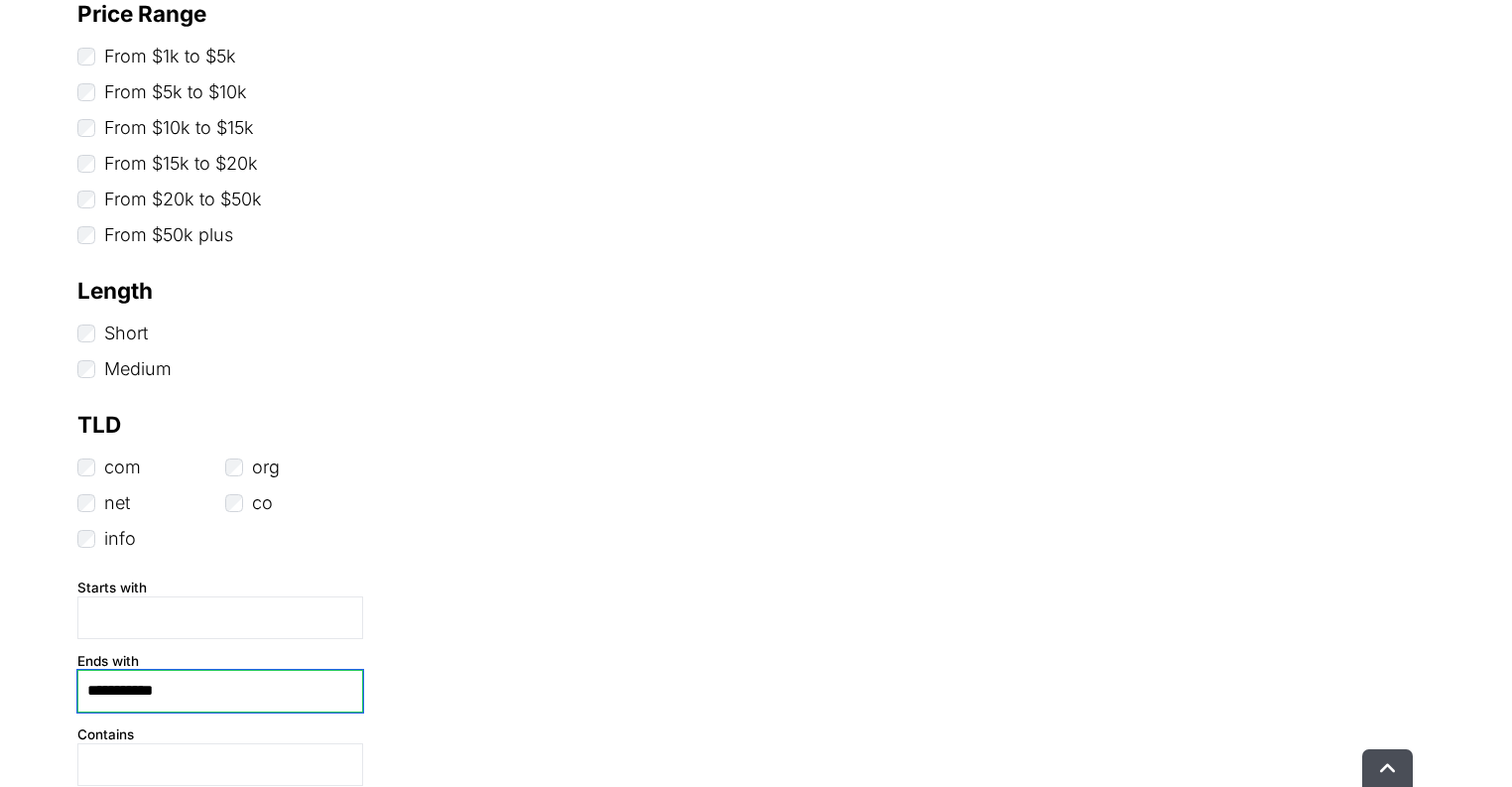 click on "**********" at bounding box center [220, 691] 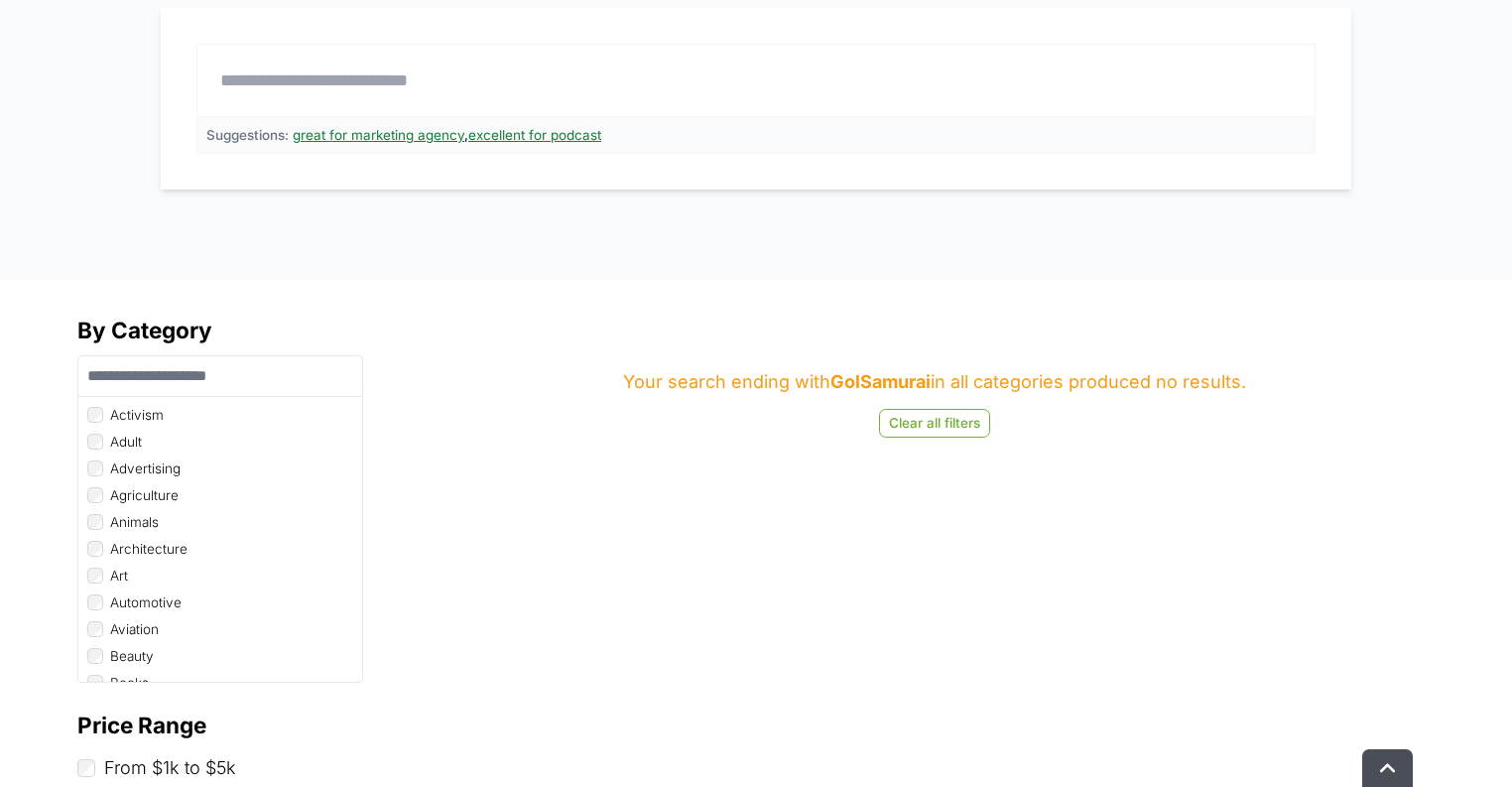 scroll, scrollTop: 397, scrollLeft: 0, axis: vertical 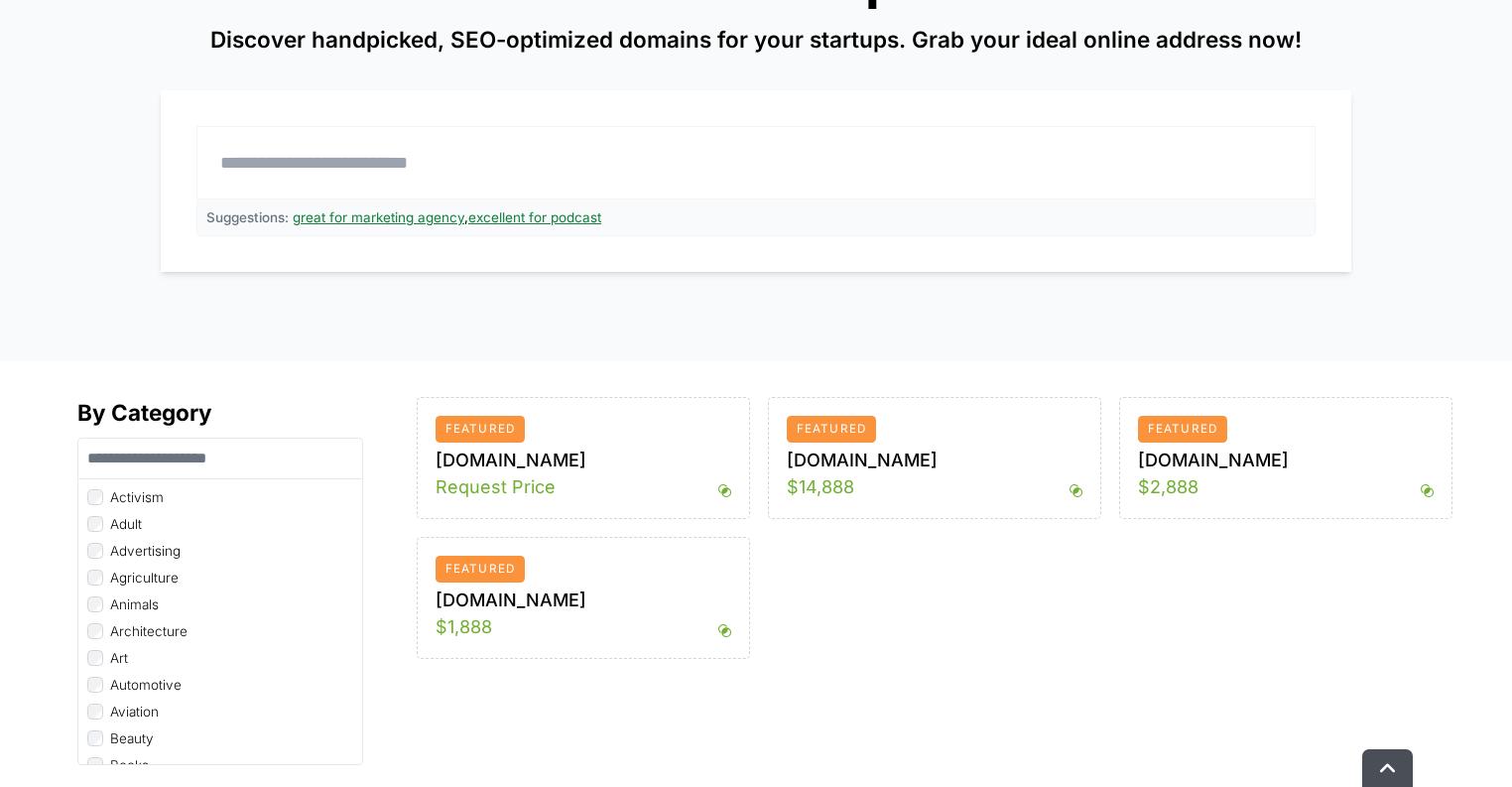 type on "*******" 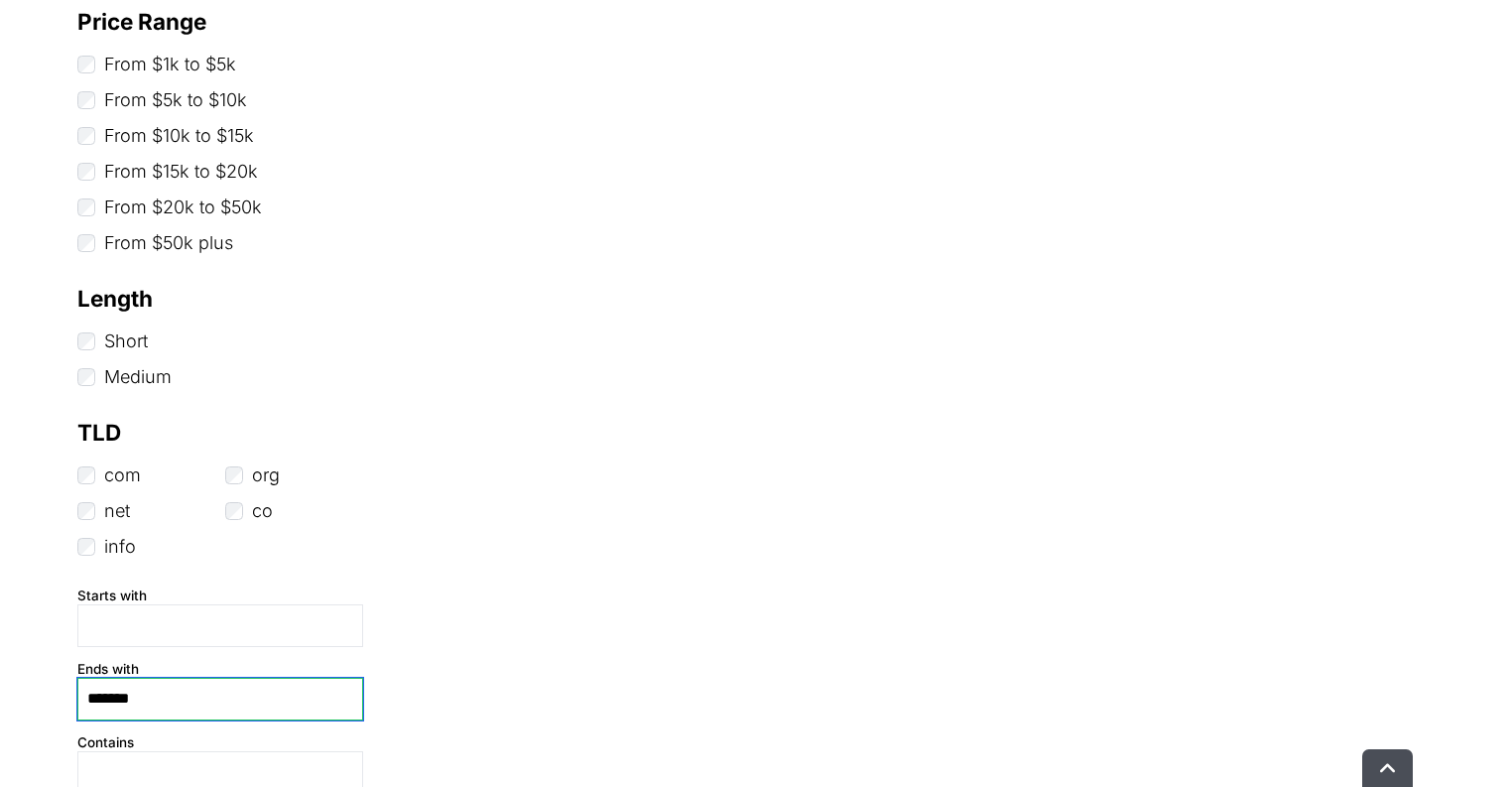 scroll, scrollTop: 1112, scrollLeft: 0, axis: vertical 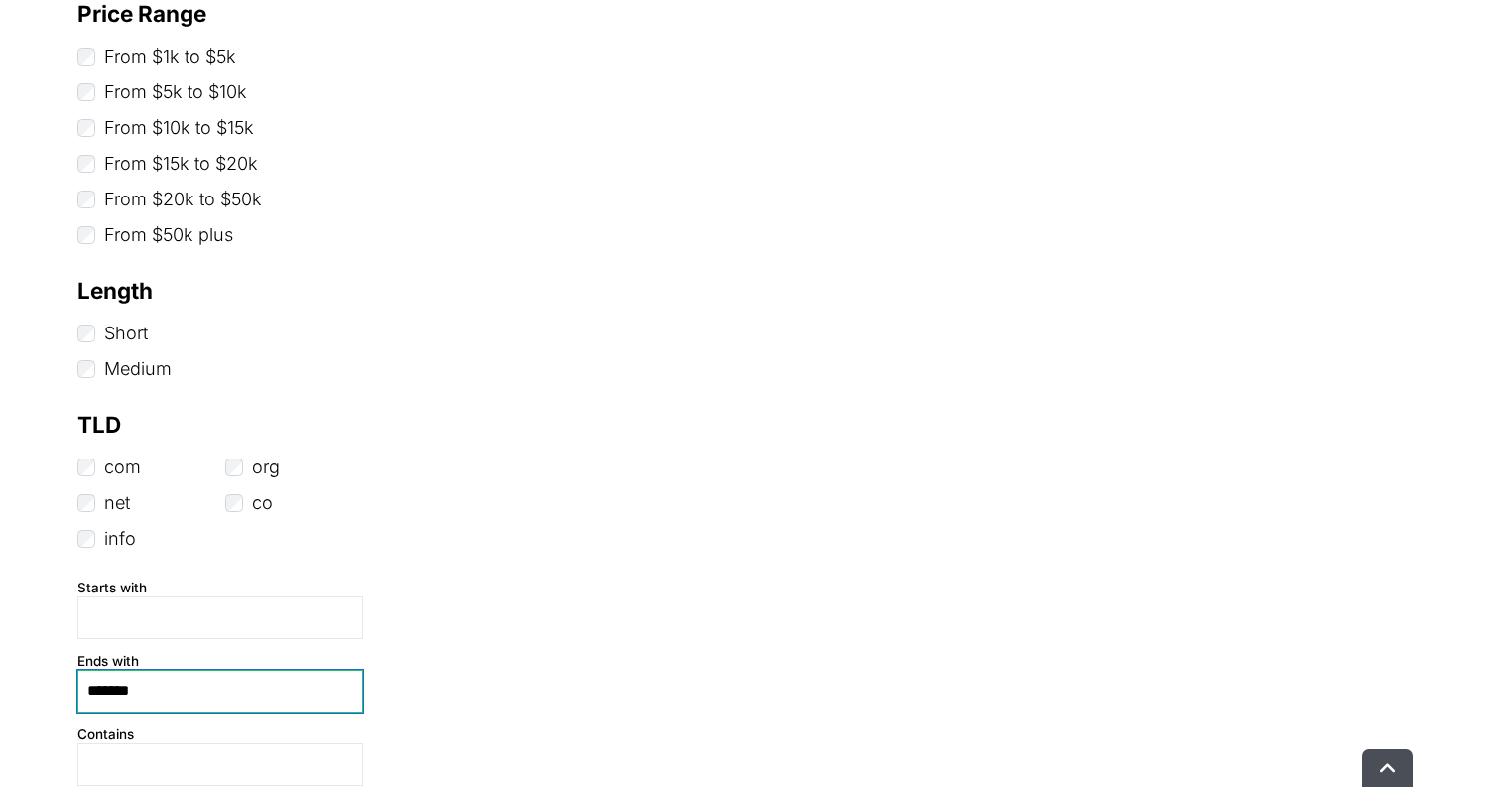 drag, startPoint x: 167, startPoint y: 689, endPoint x: 0, endPoint y: 704, distance: 167.6723 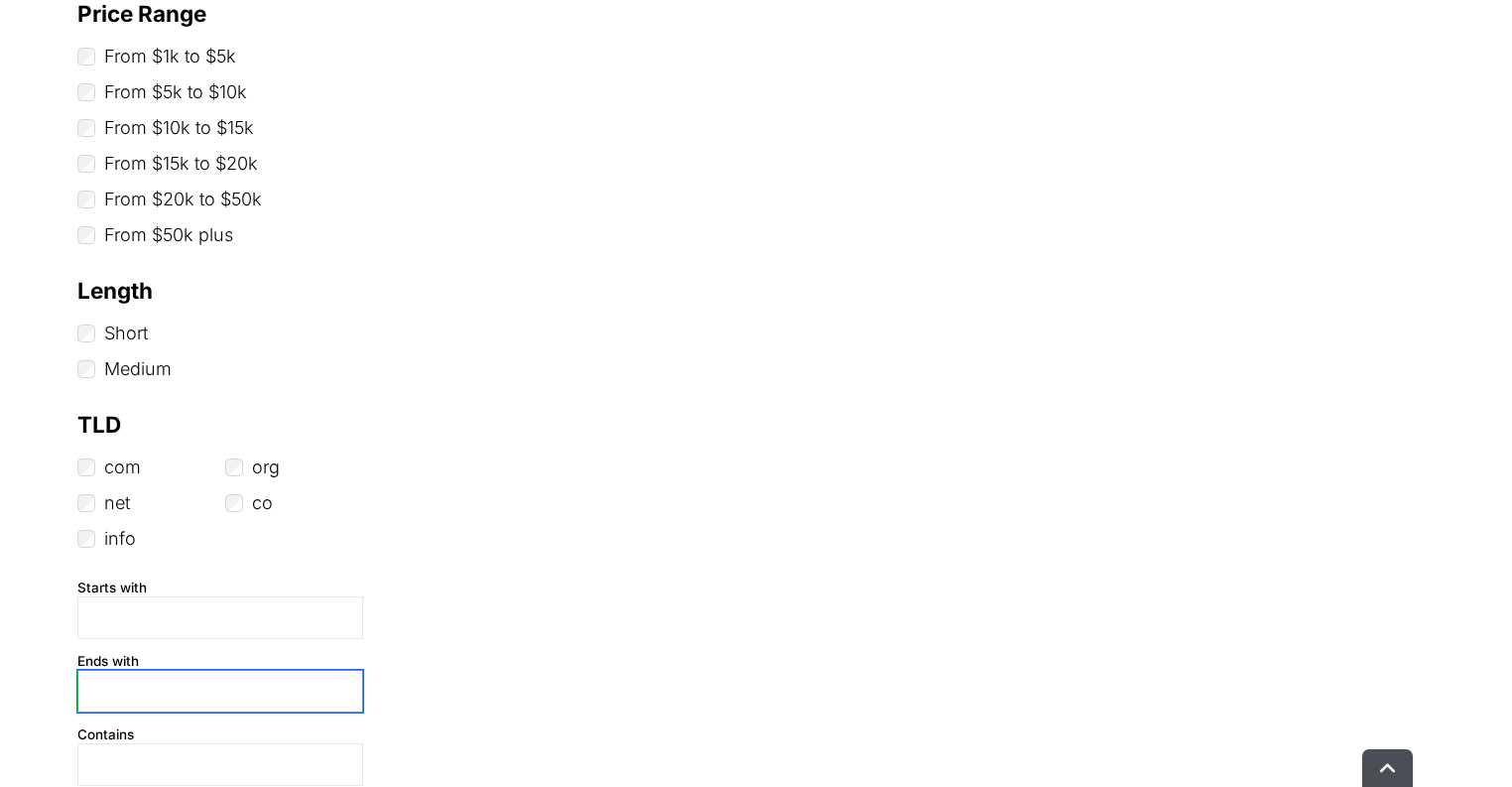 type 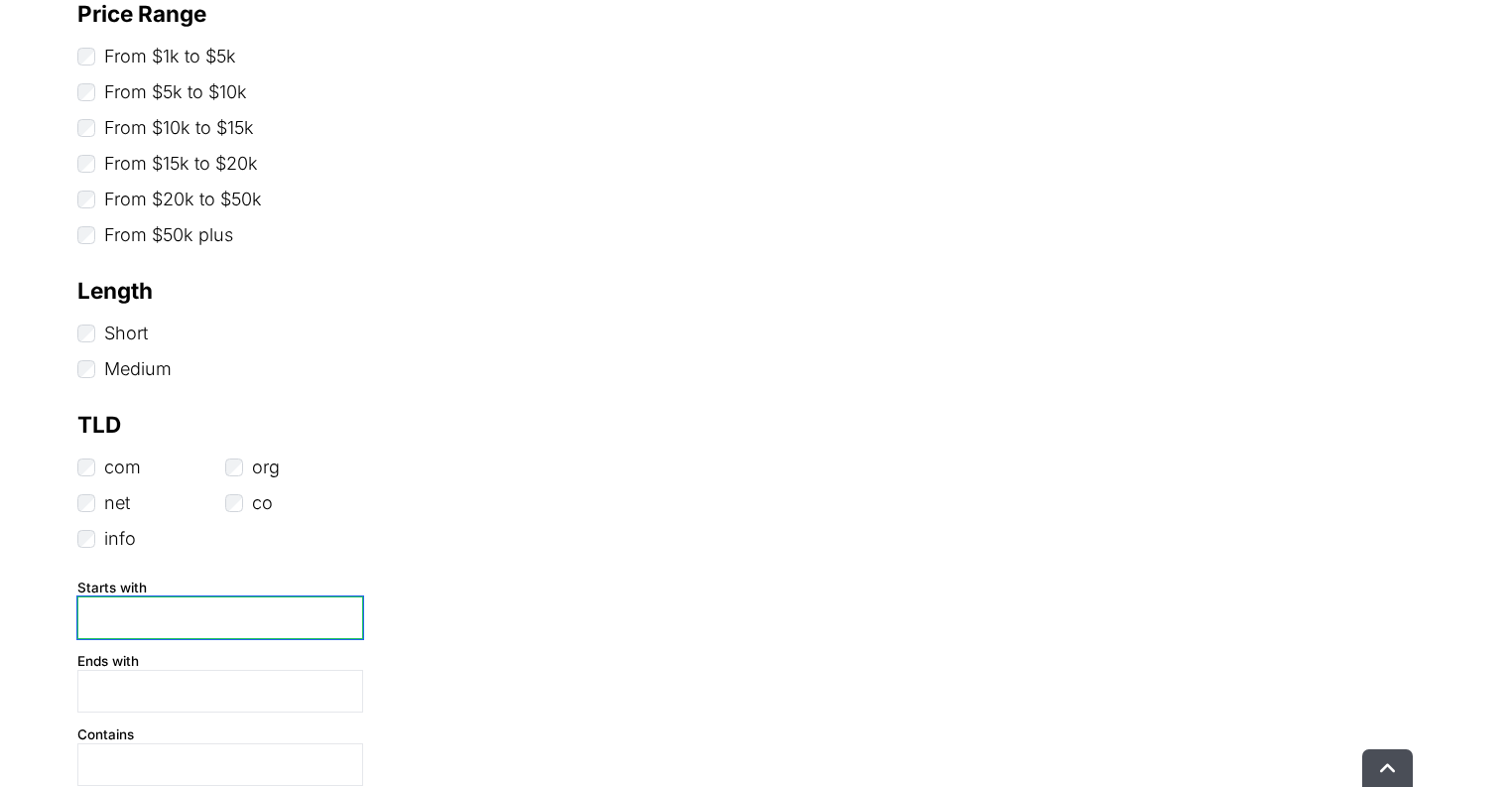 click at bounding box center (220, 617) 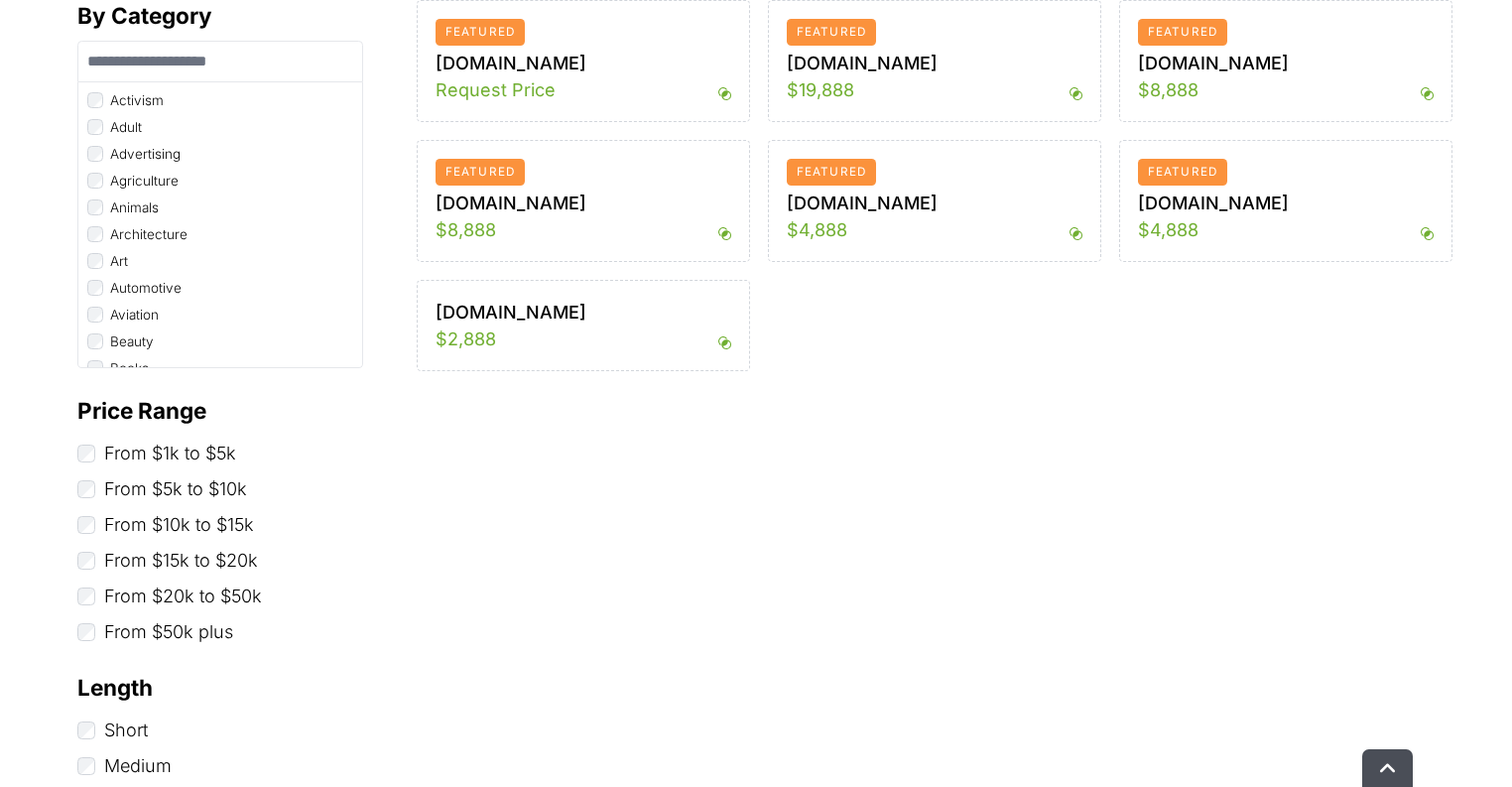 scroll, scrollTop: 556, scrollLeft: 0, axis: vertical 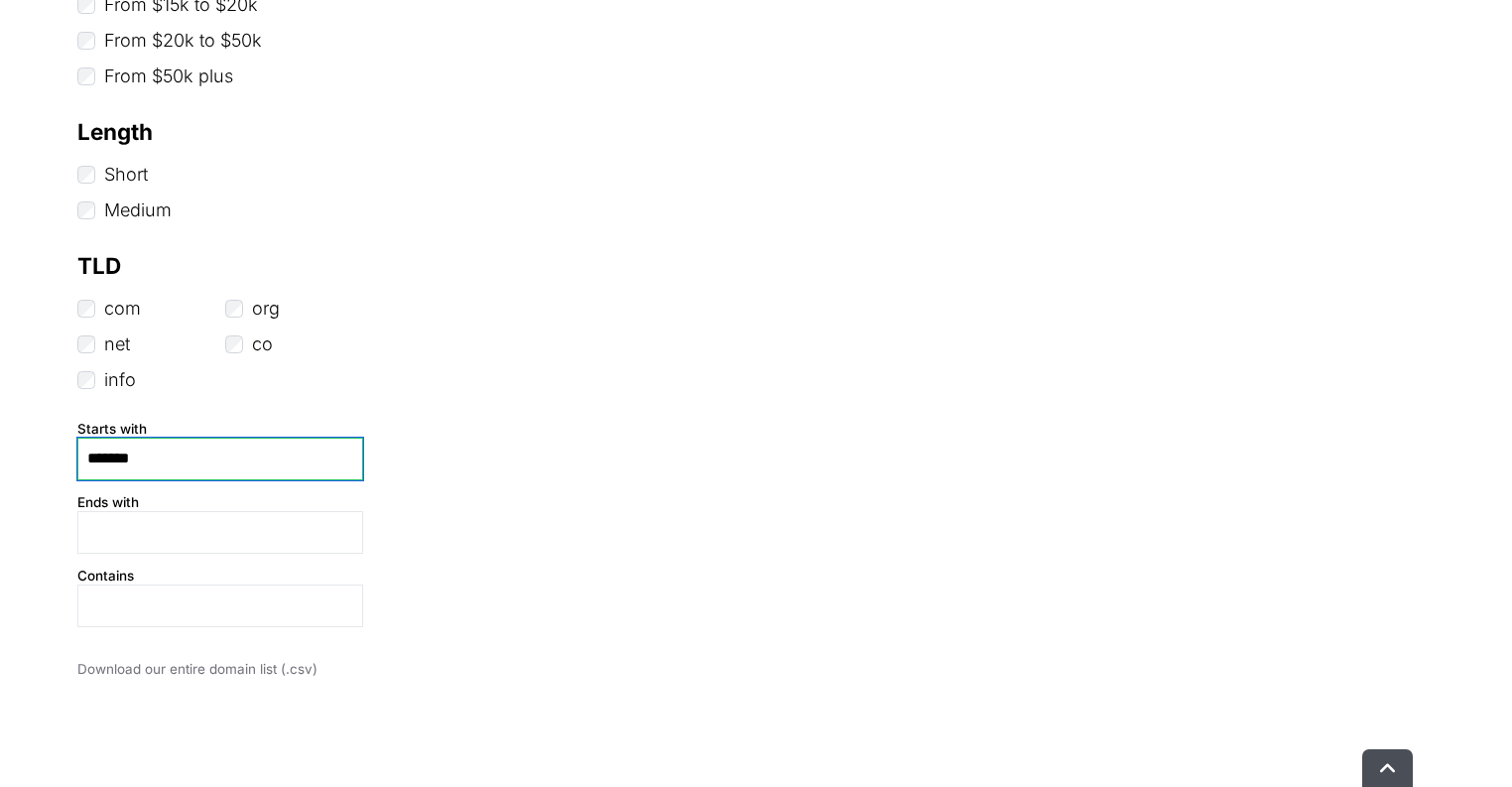 drag, startPoint x: 199, startPoint y: 462, endPoint x: 0, endPoint y: 460, distance: 199.01005 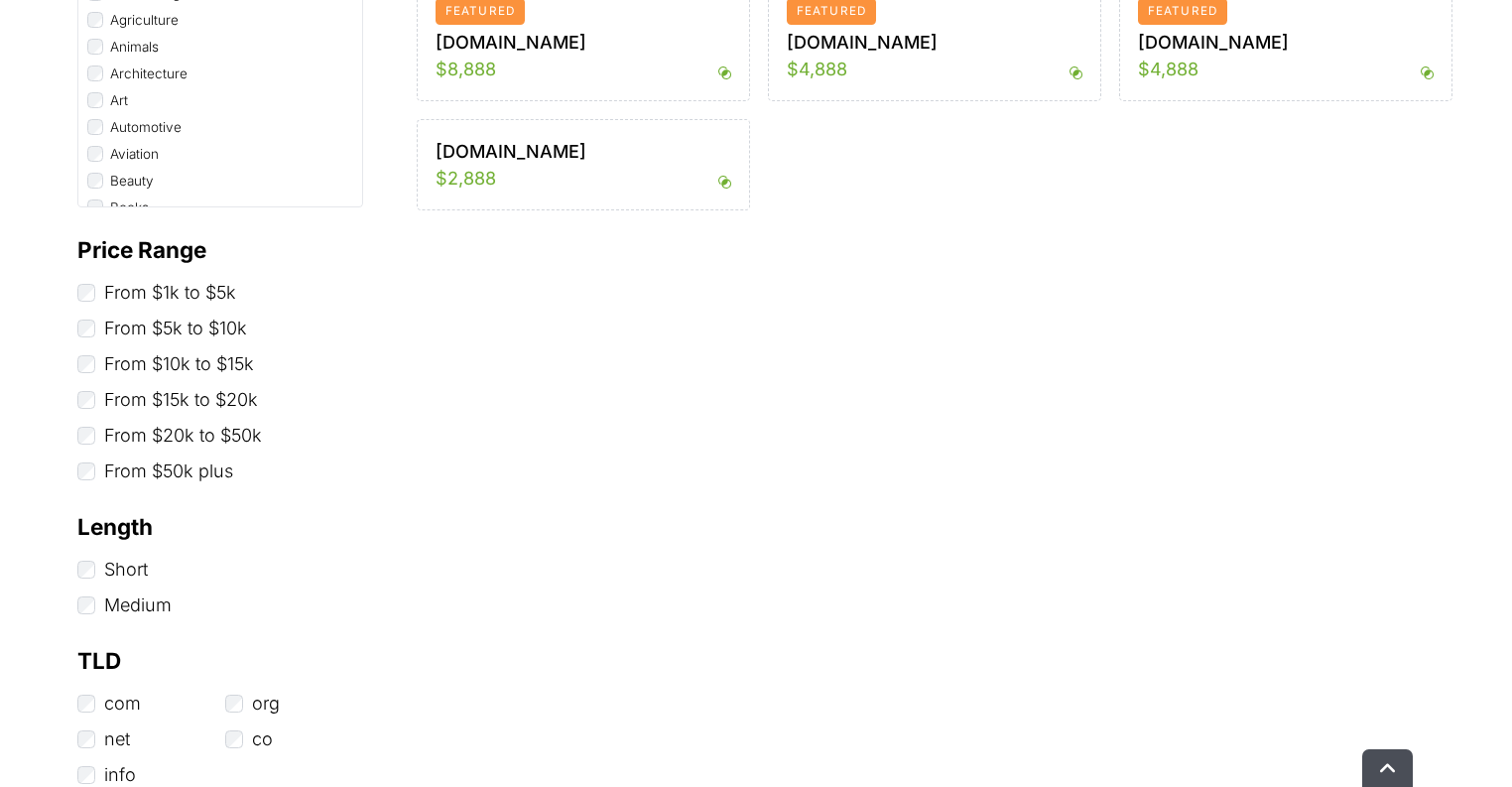 scroll, scrollTop: 873, scrollLeft: 0, axis: vertical 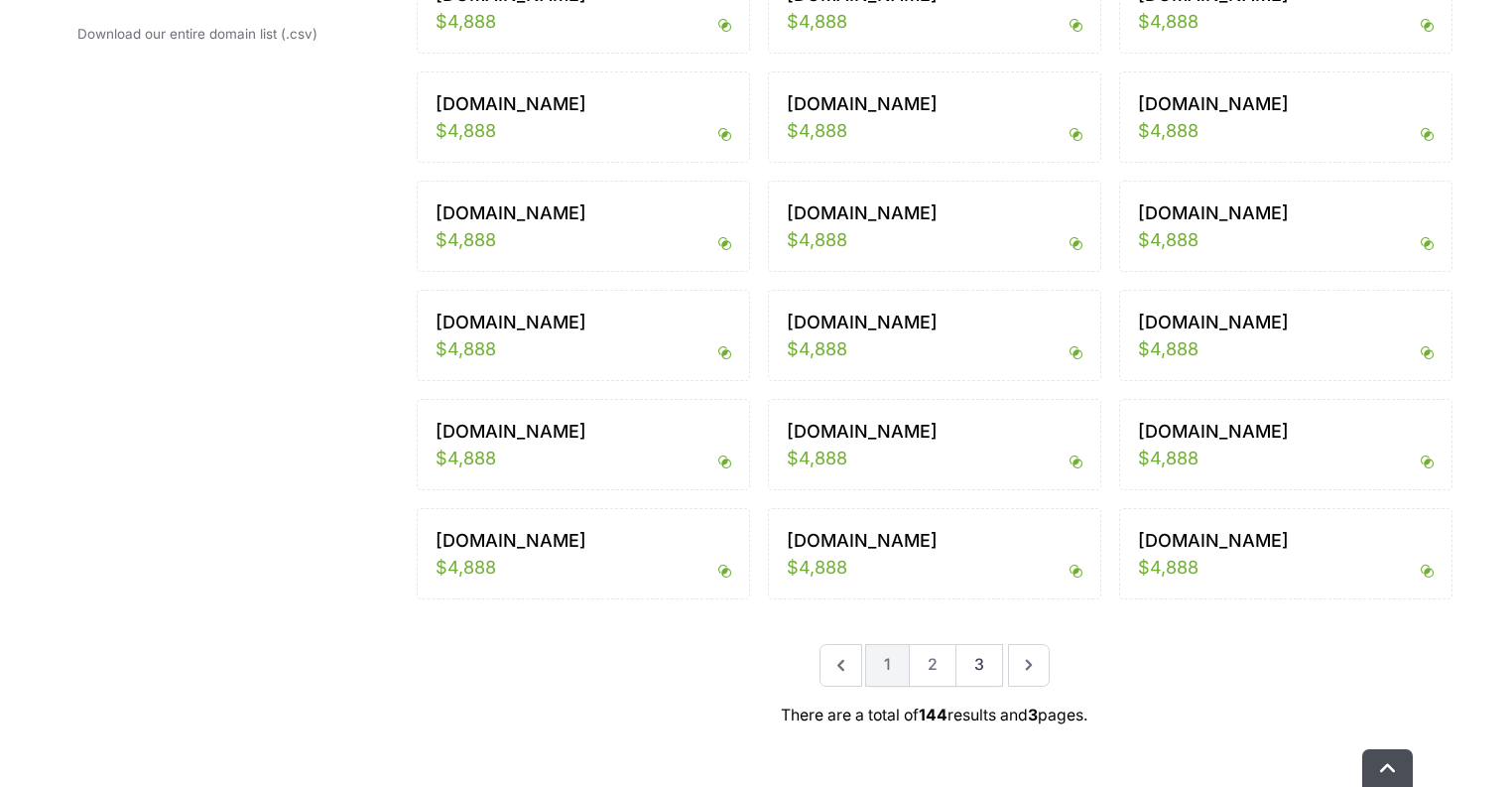 type on "***" 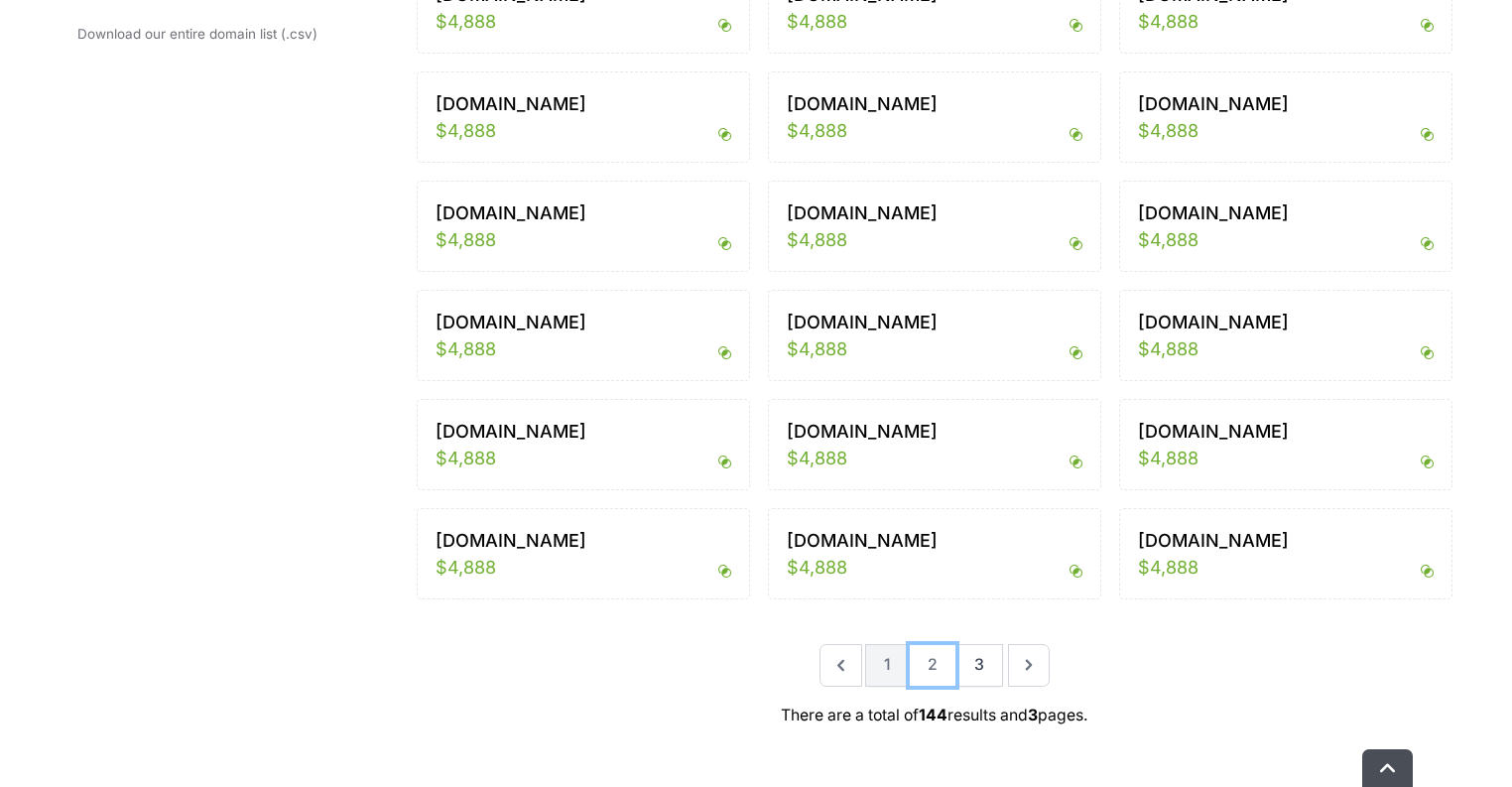 click on "2" at bounding box center (933, 665) 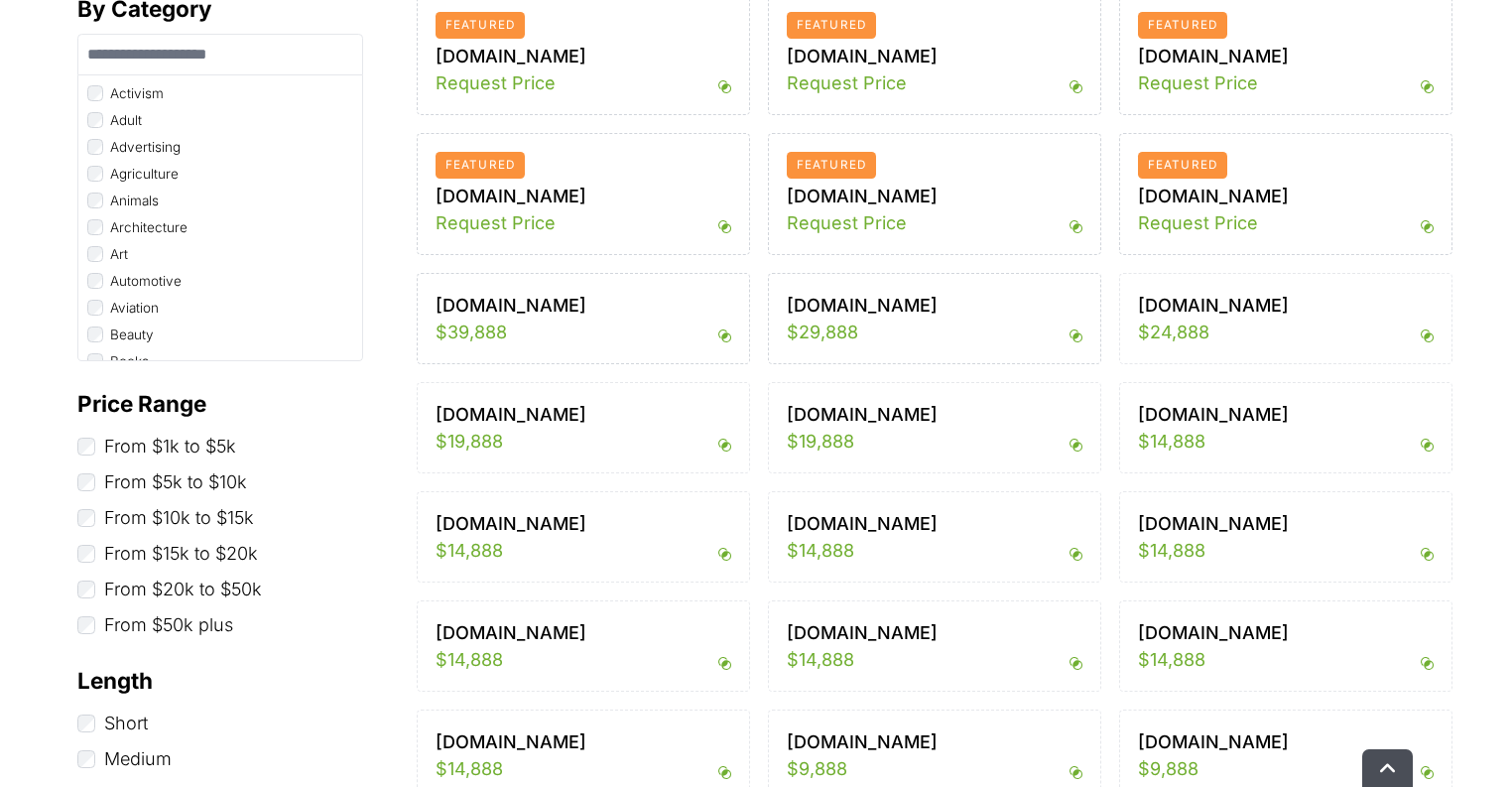 scroll, scrollTop: 678, scrollLeft: 0, axis: vertical 